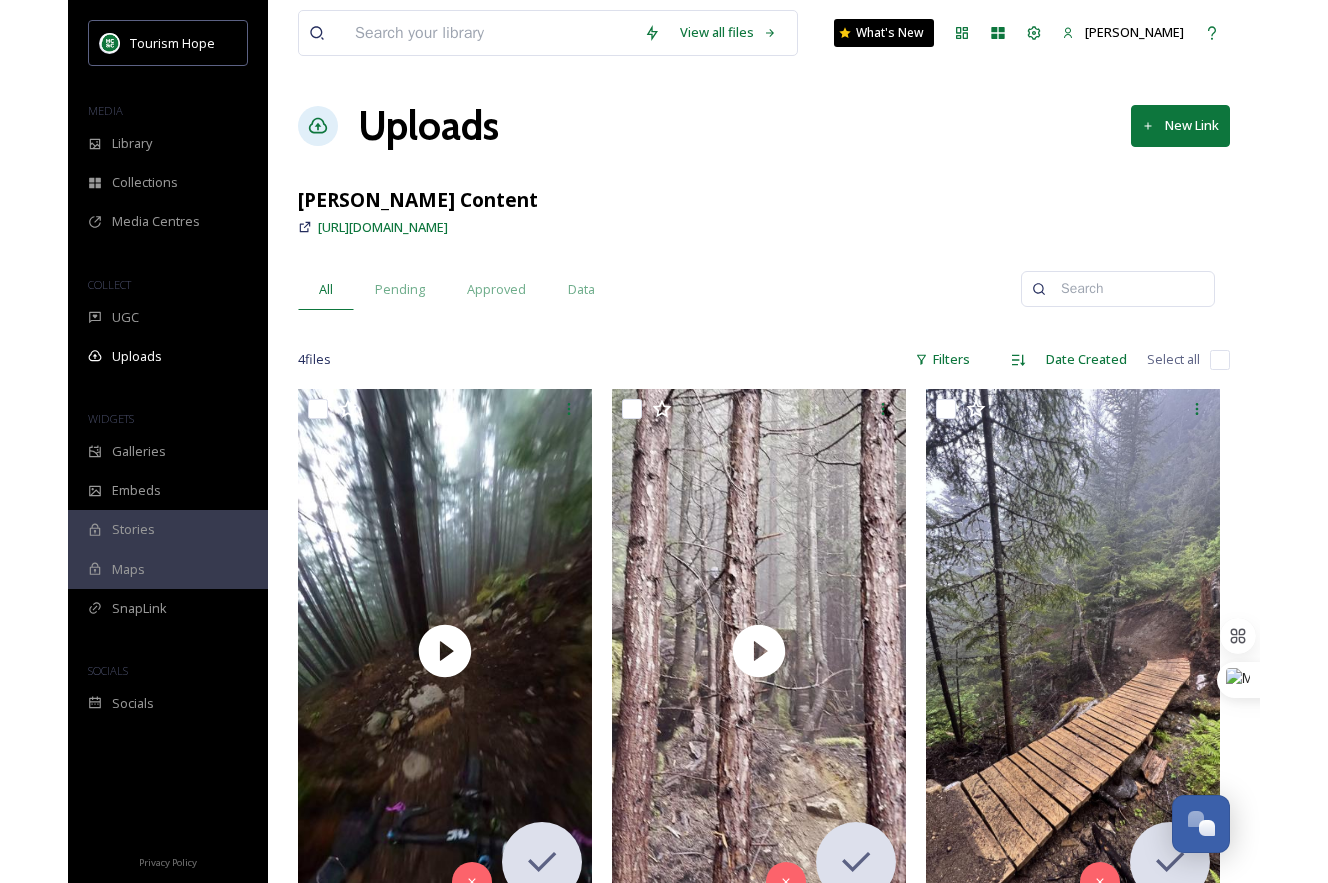 scroll, scrollTop: 0, scrollLeft: 0, axis: both 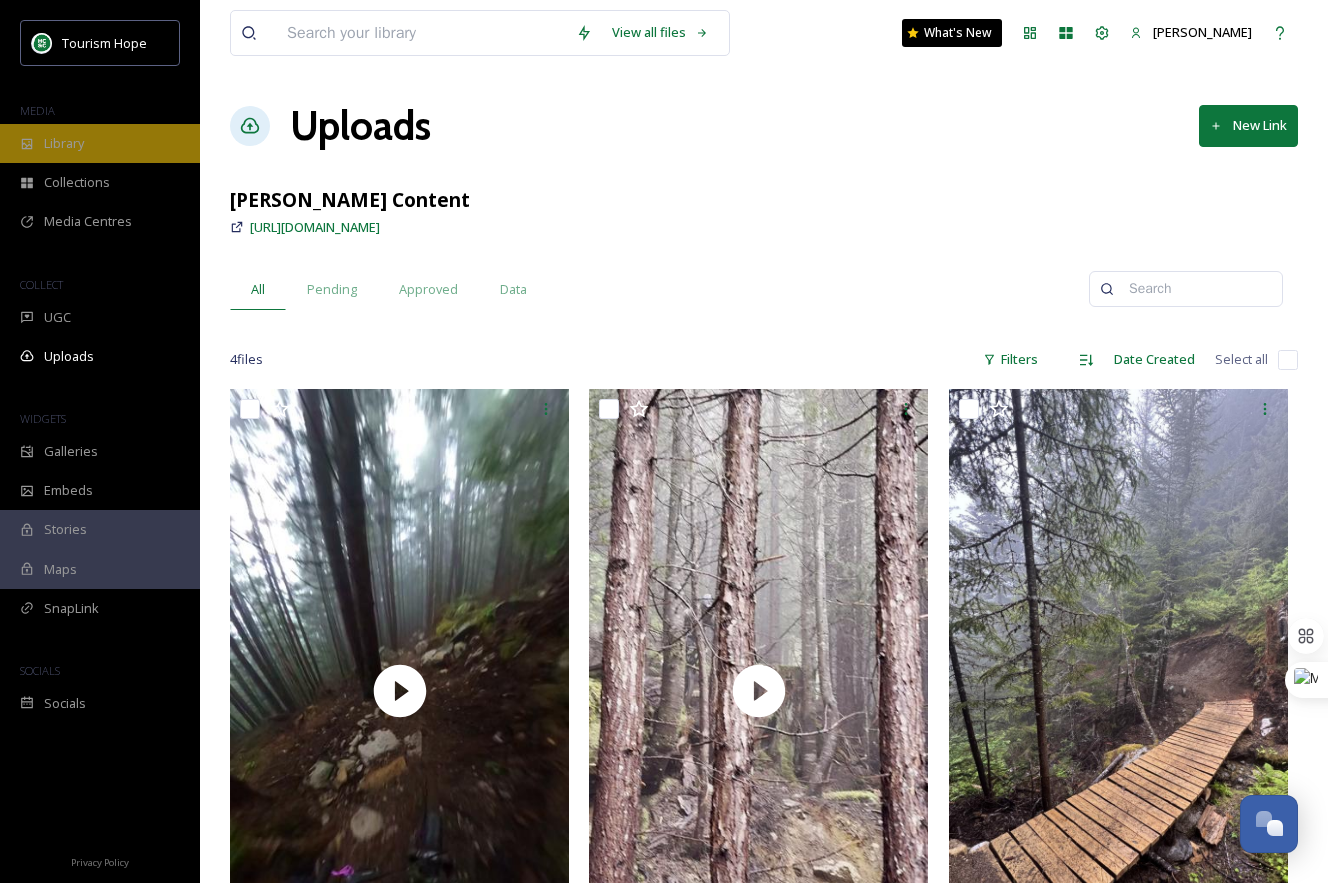 click on "Library" at bounding box center [100, 143] 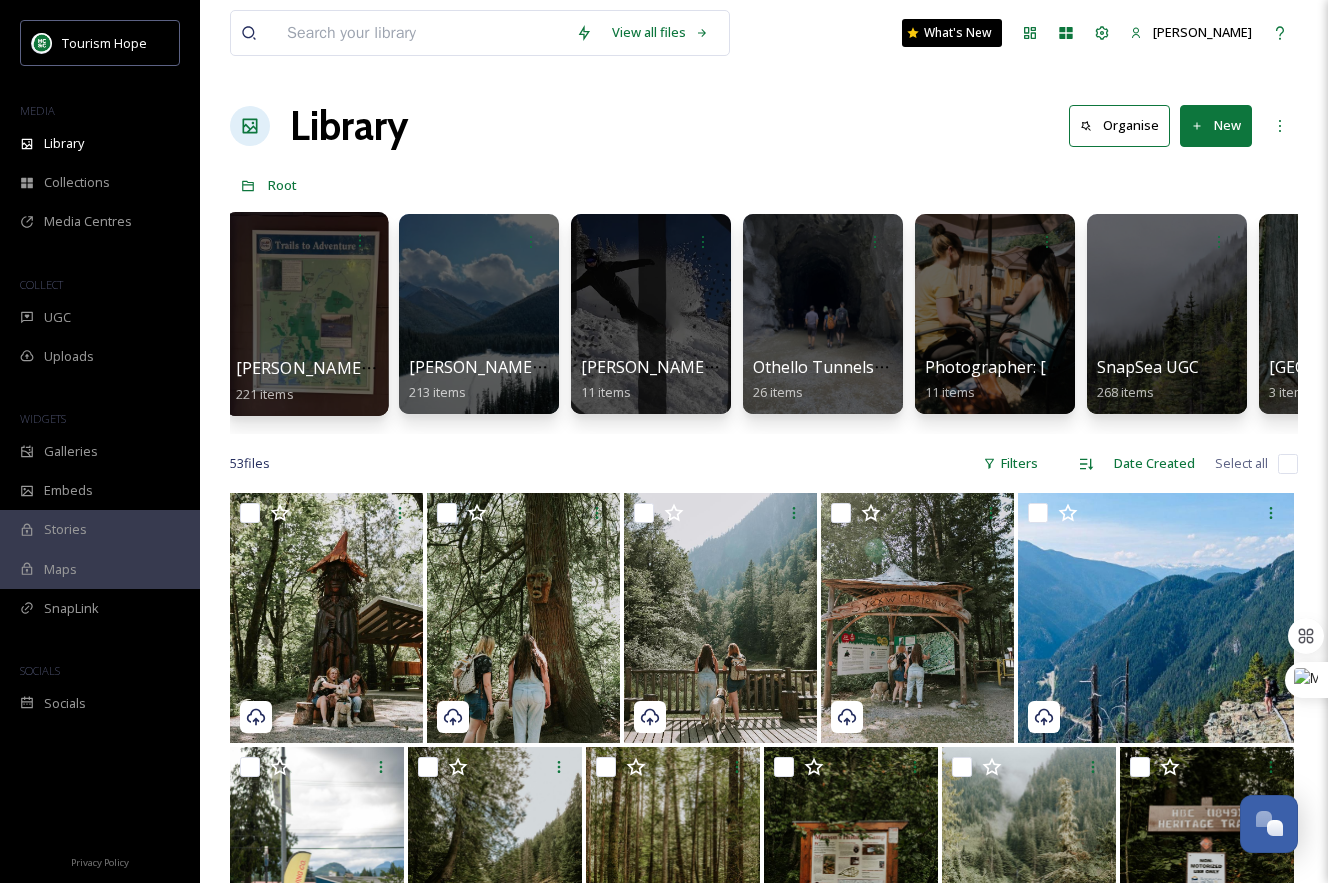 scroll, scrollTop: 0, scrollLeft: 1906, axis: horizontal 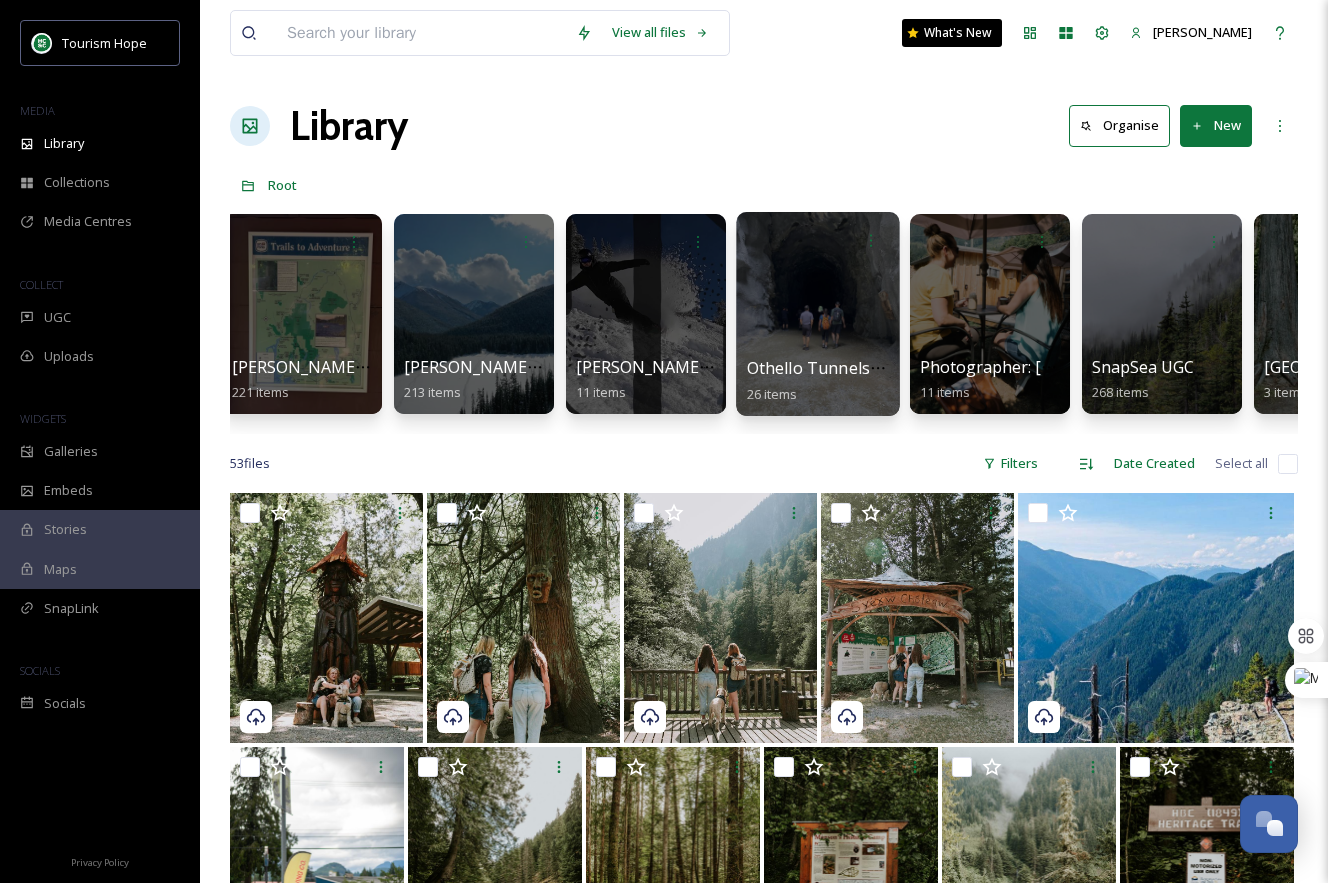 click at bounding box center (817, 314) 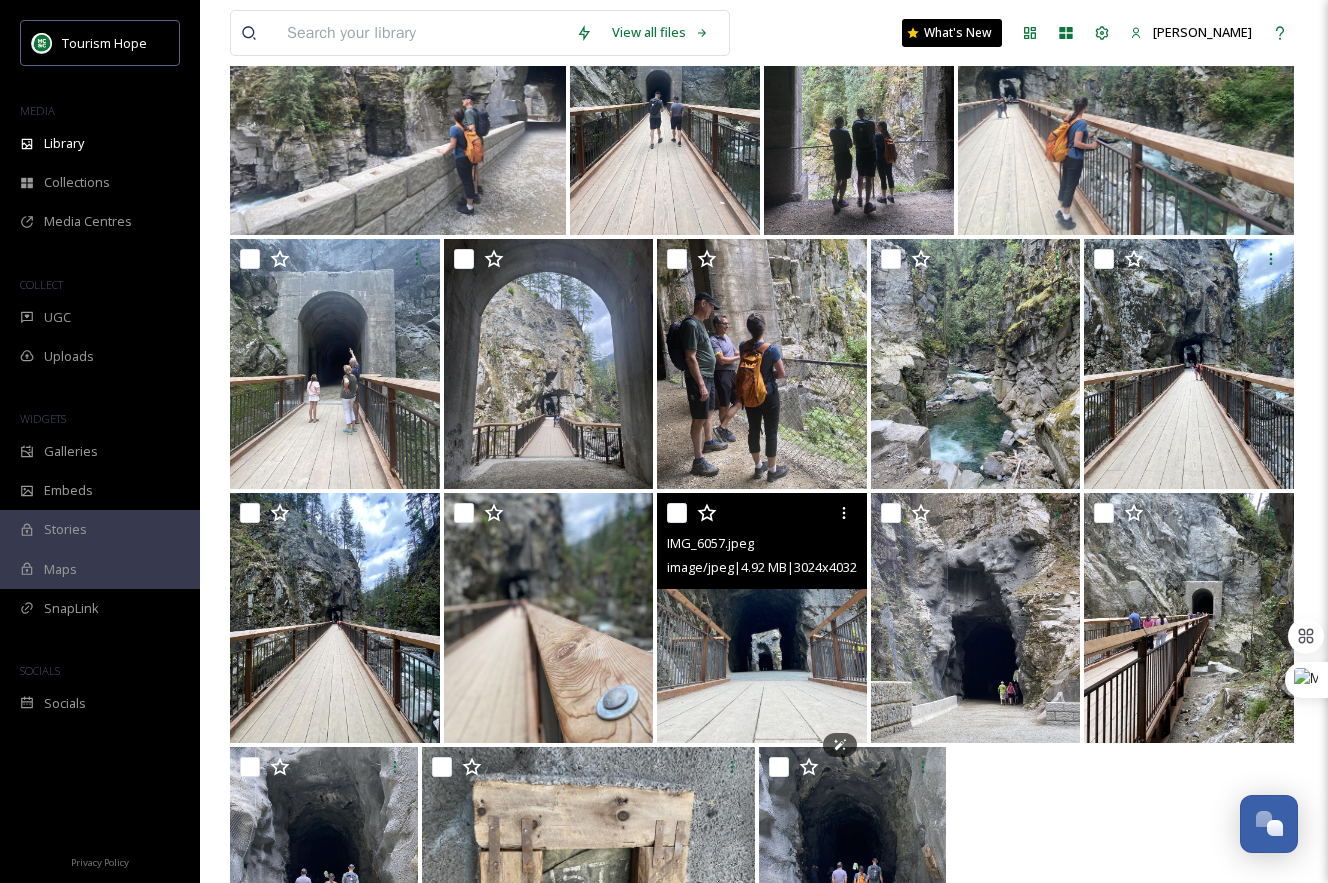 scroll, scrollTop: 938, scrollLeft: 0, axis: vertical 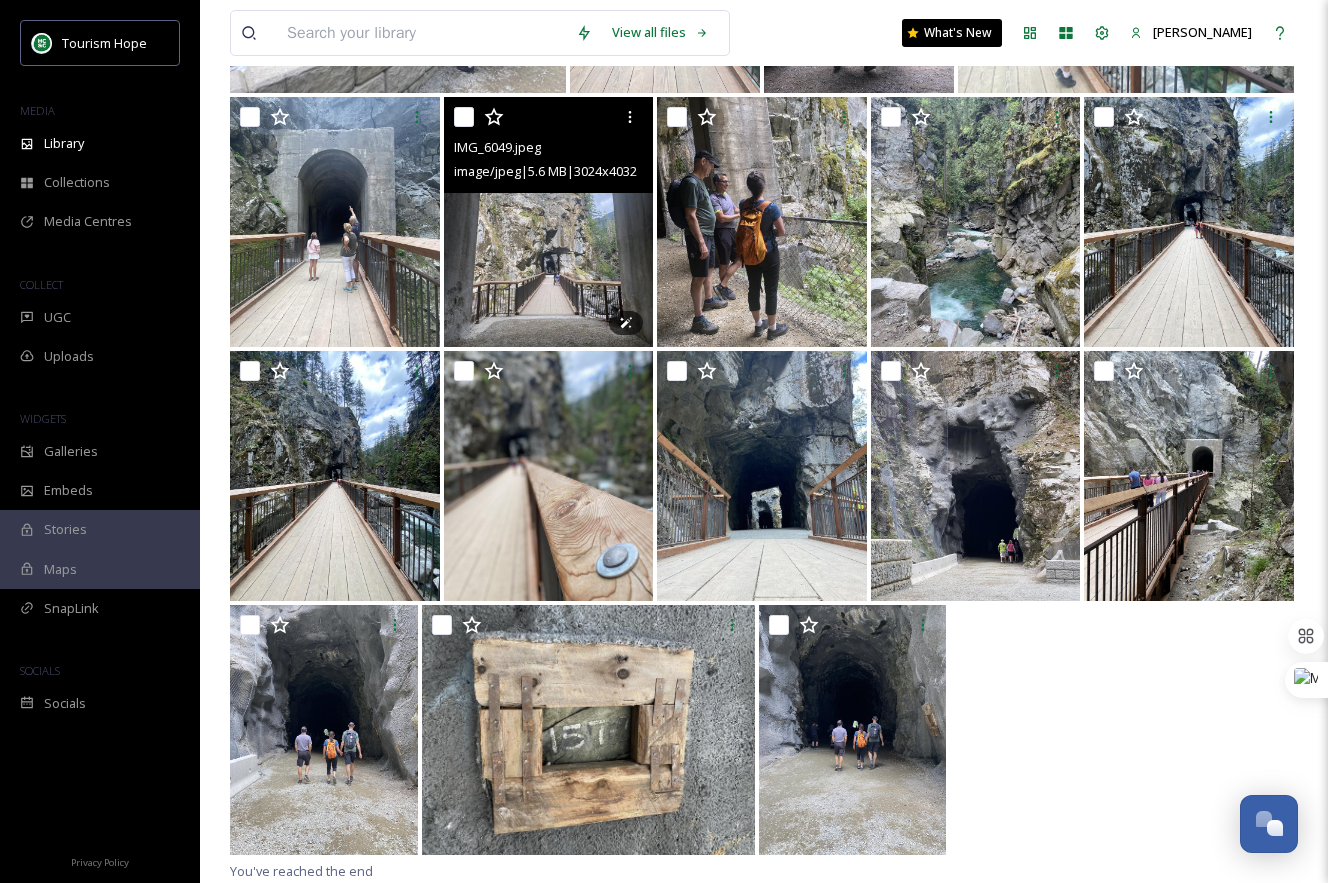 click at bounding box center (549, 222) 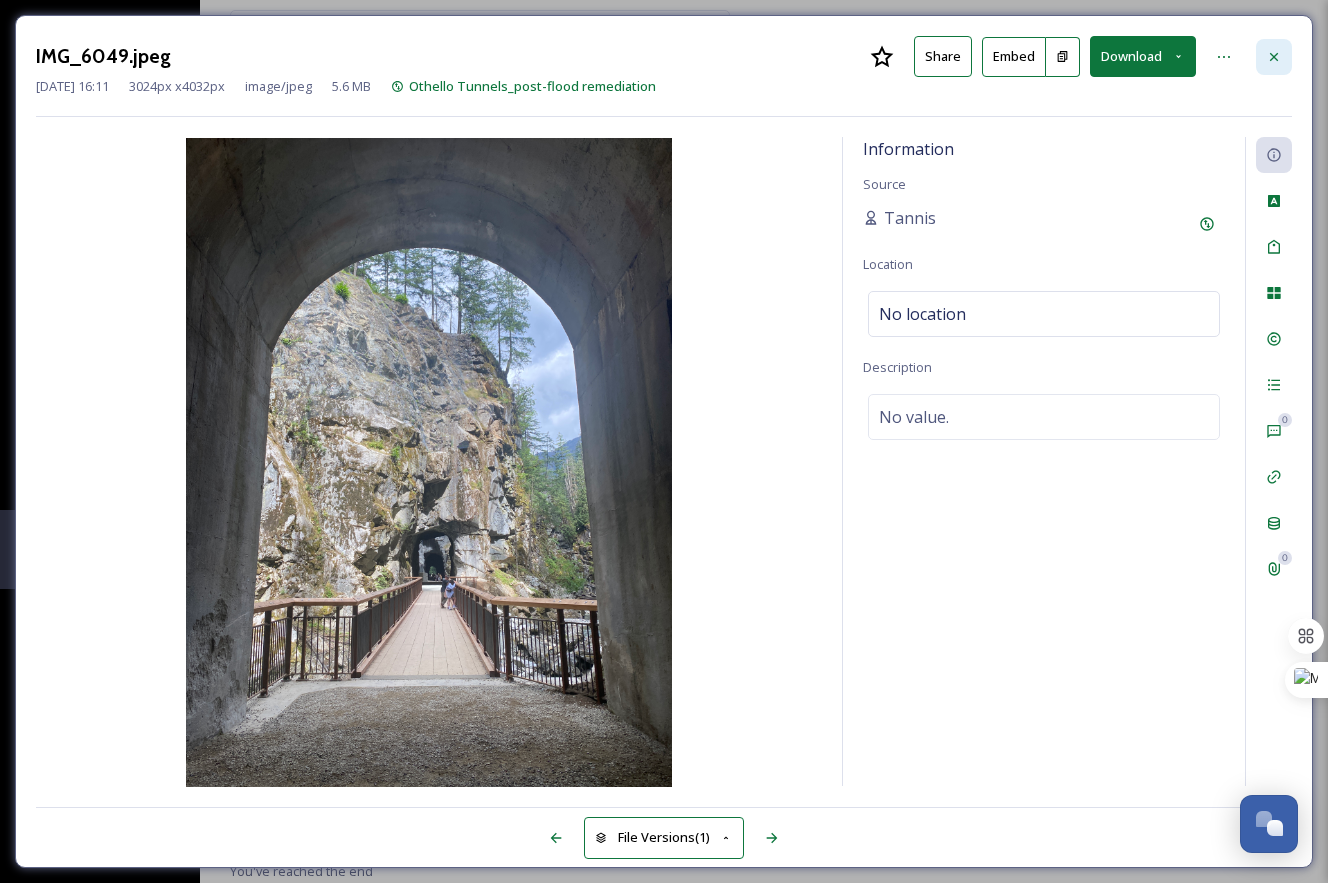 click 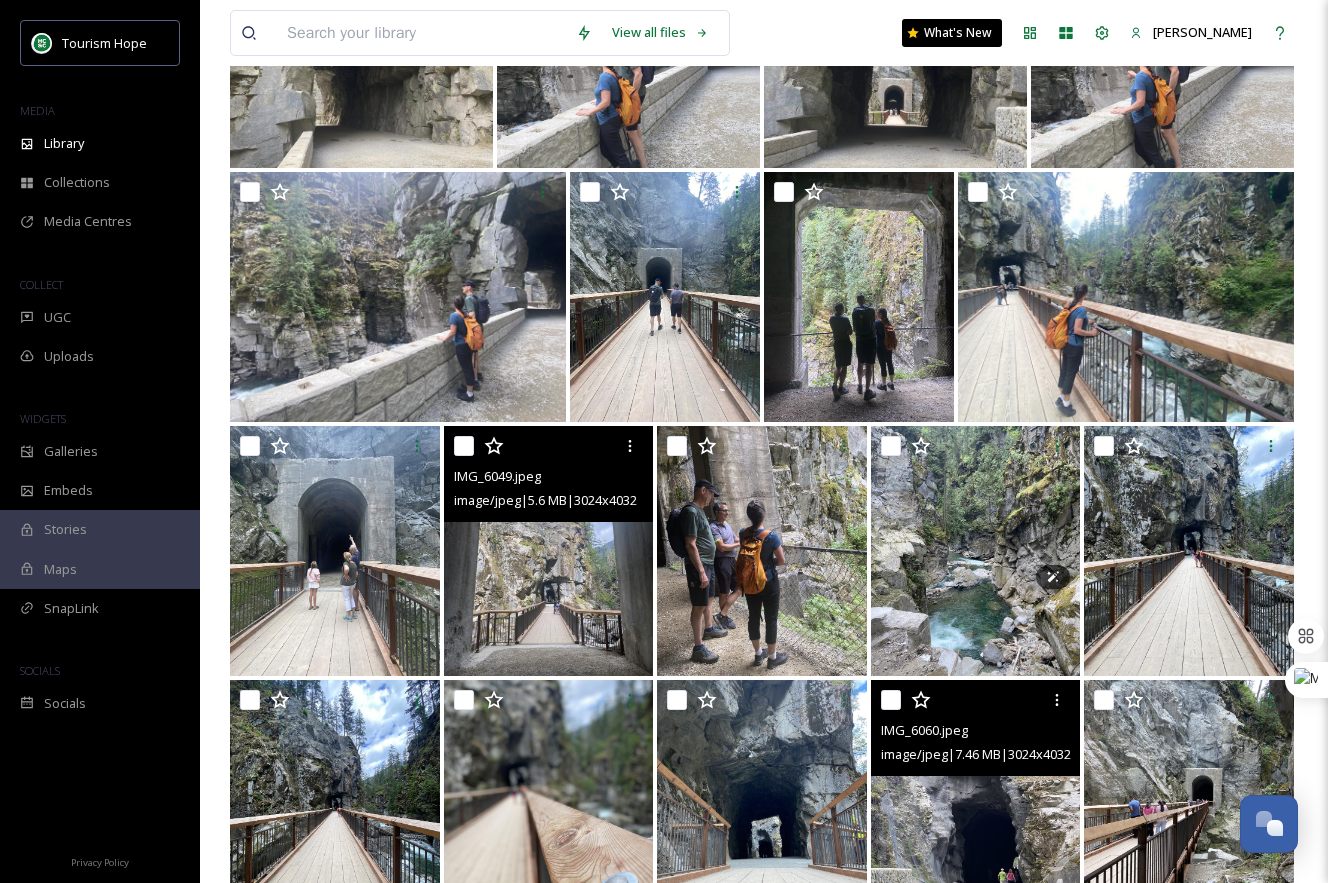 scroll, scrollTop: 529, scrollLeft: 0, axis: vertical 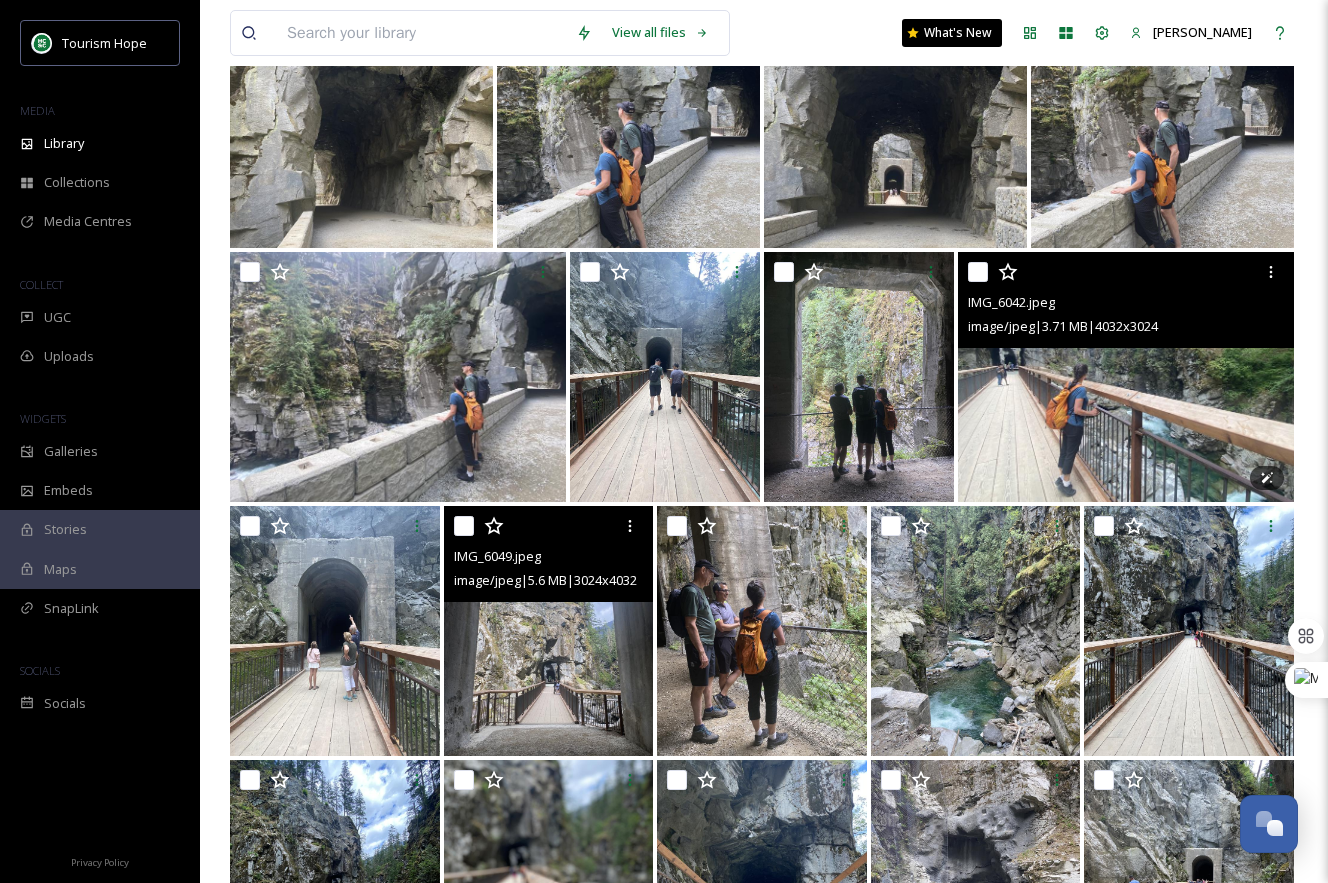 click at bounding box center [1126, 377] 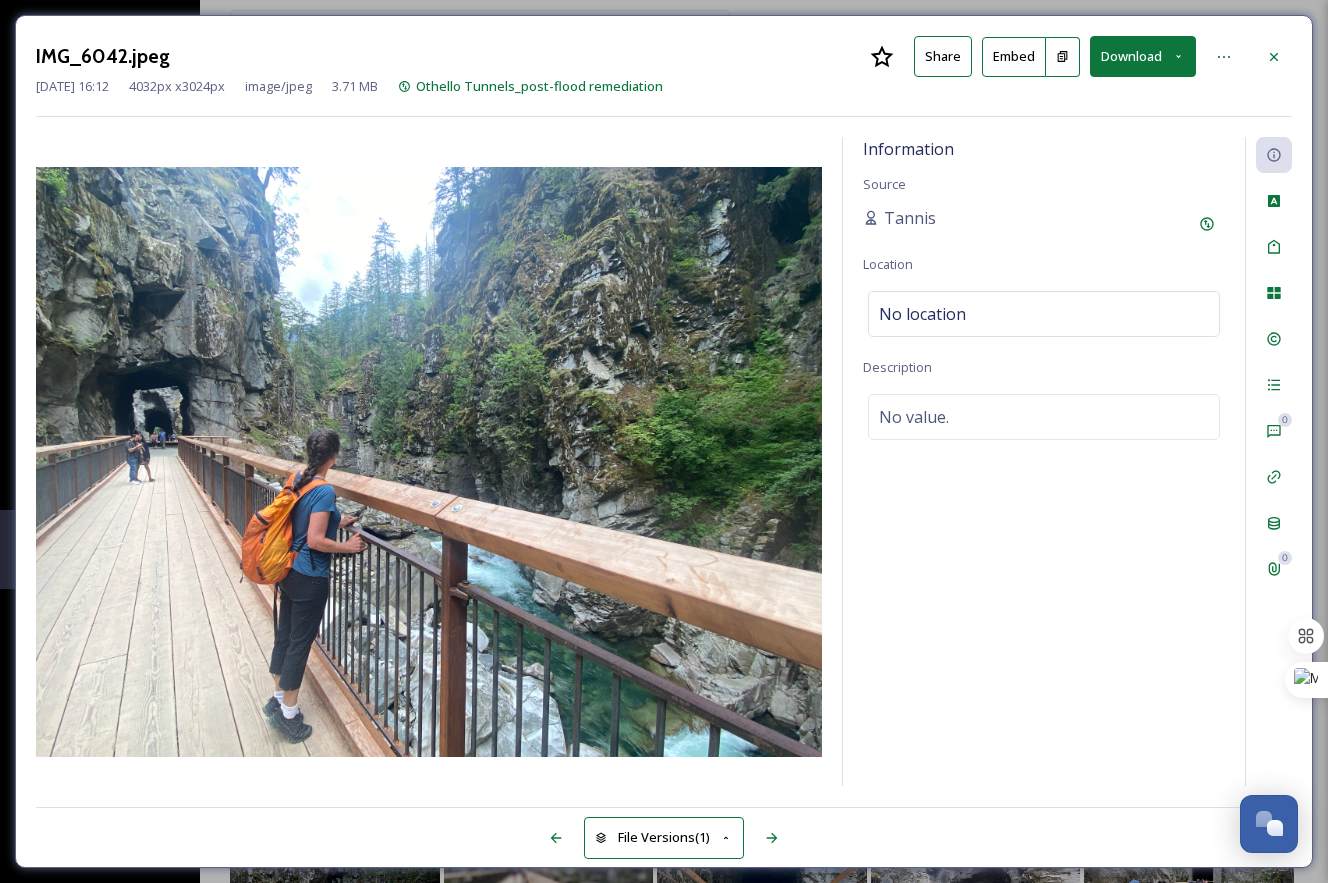 click on "Download" at bounding box center (1143, 56) 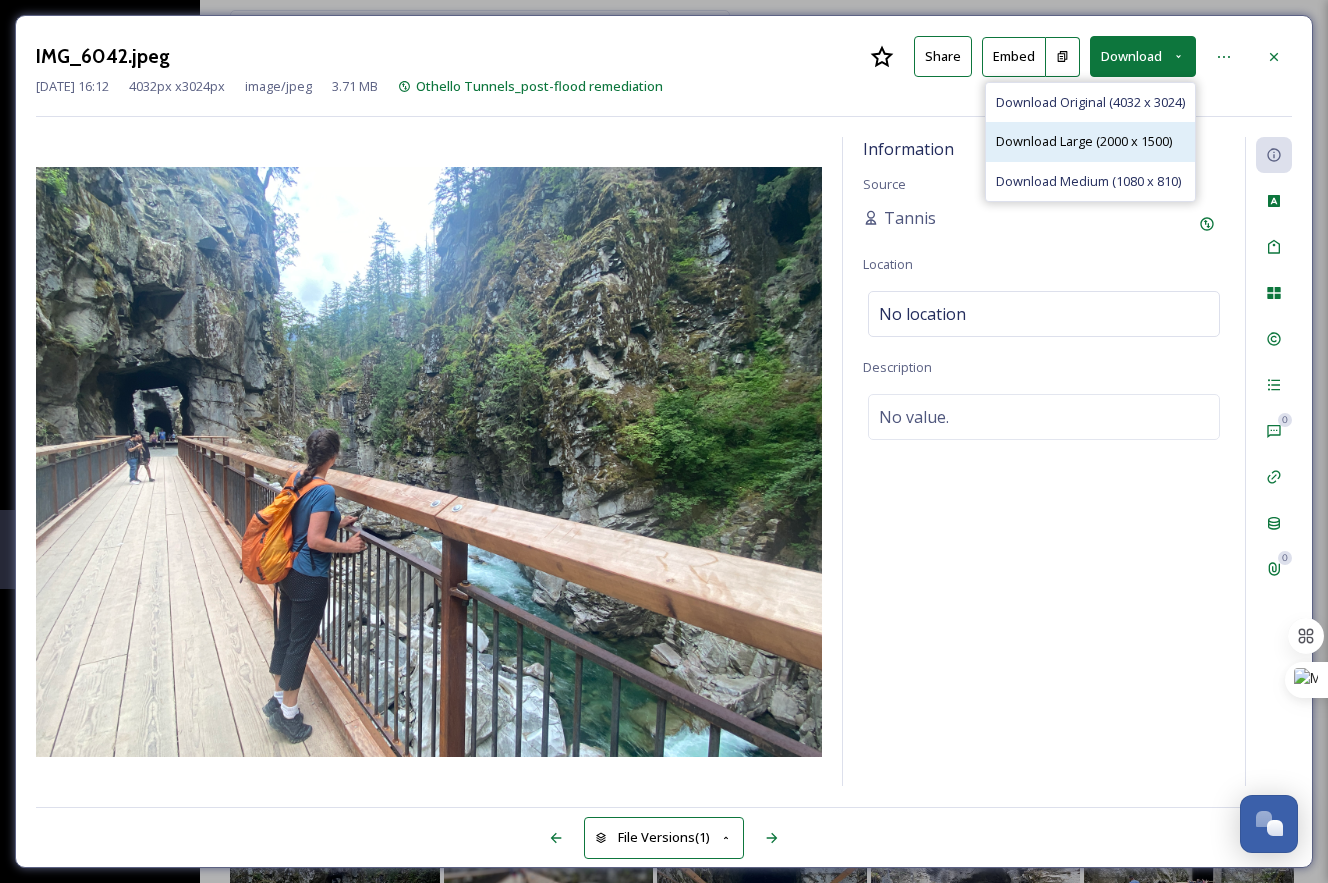 click on "Download Large (2000 x 1500)" at bounding box center [1084, 141] 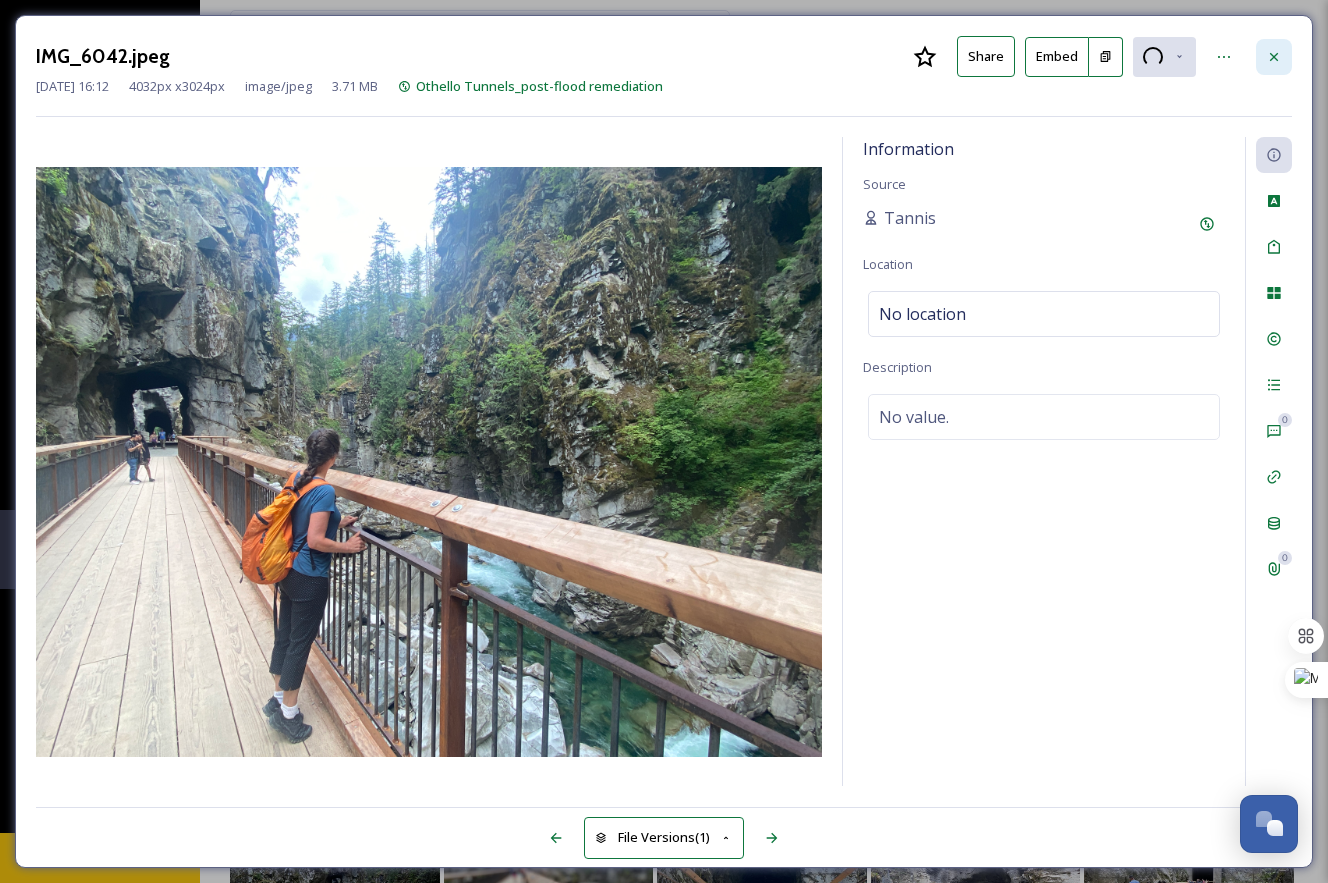 click 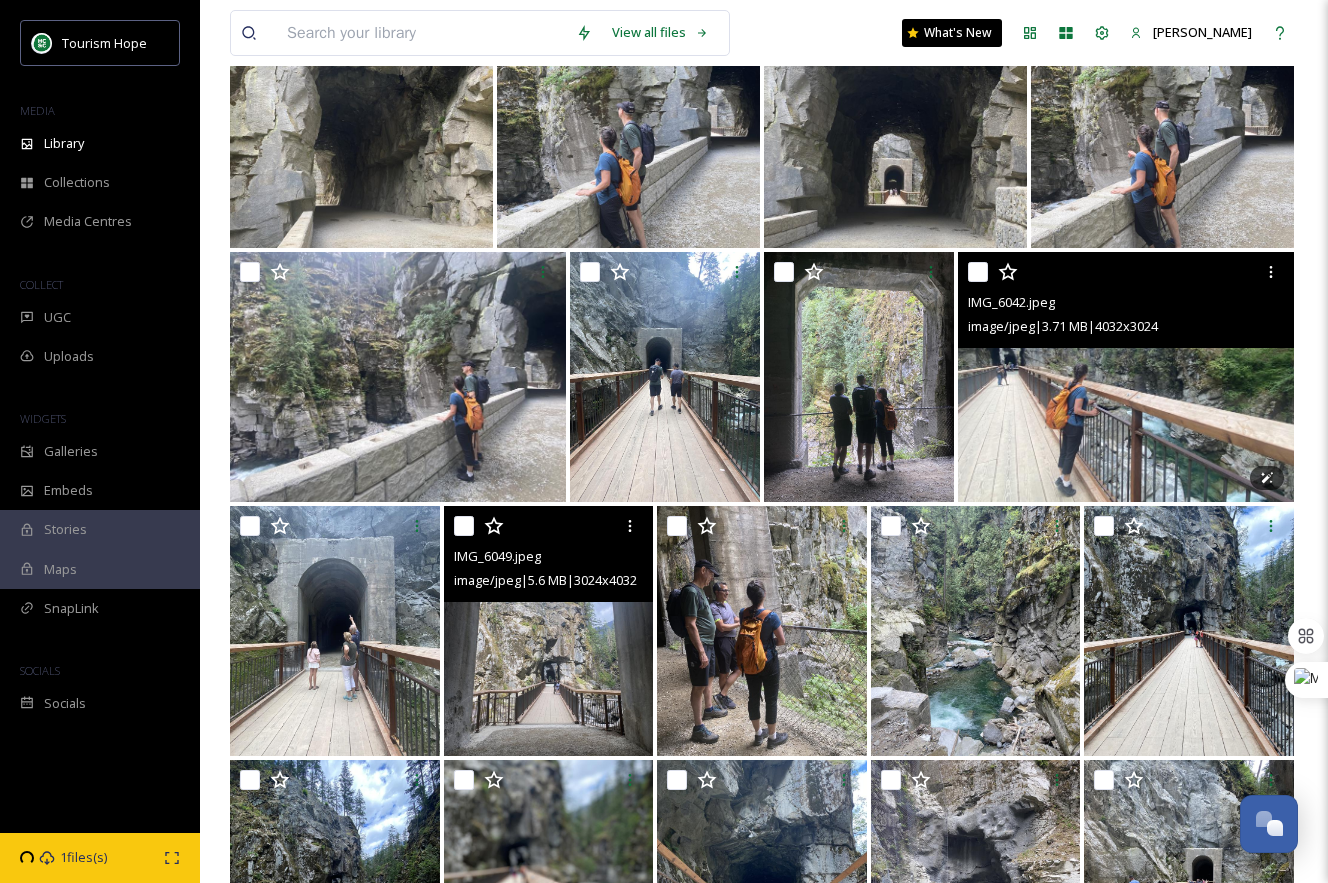 click at bounding box center [1126, 377] 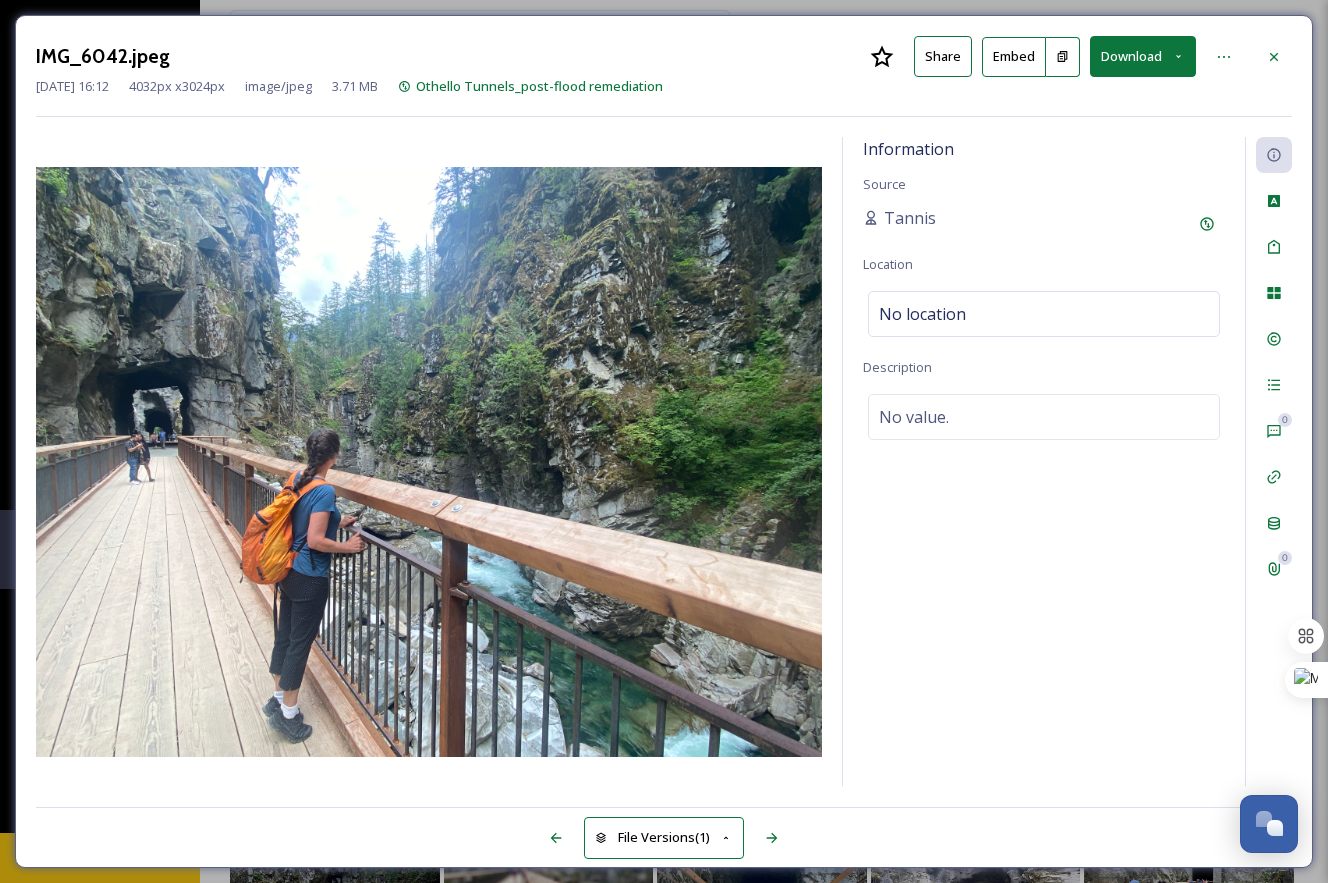 click on "Download" at bounding box center (1143, 56) 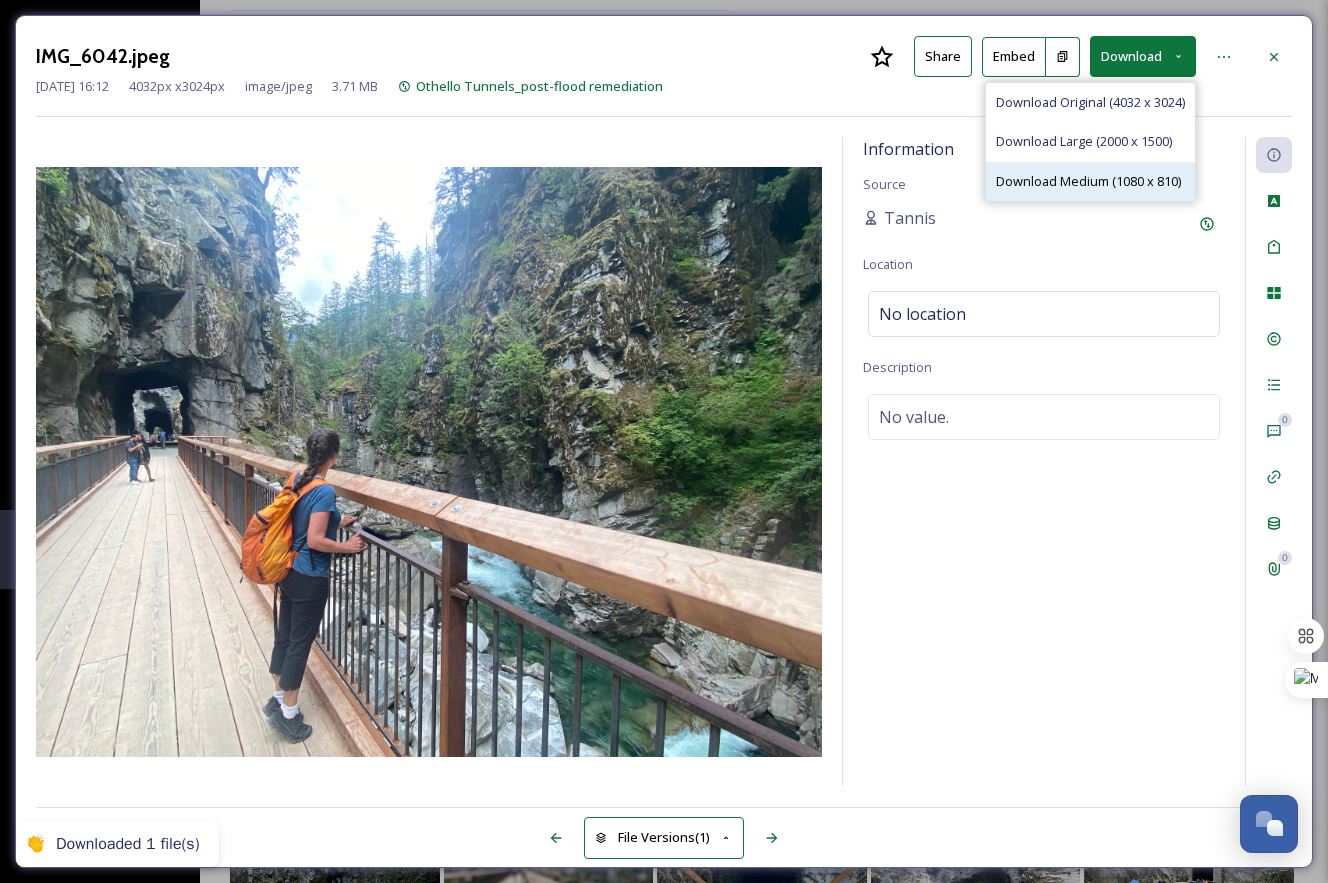 click on "Download Medium (1080 x 810)" at bounding box center [1088, 181] 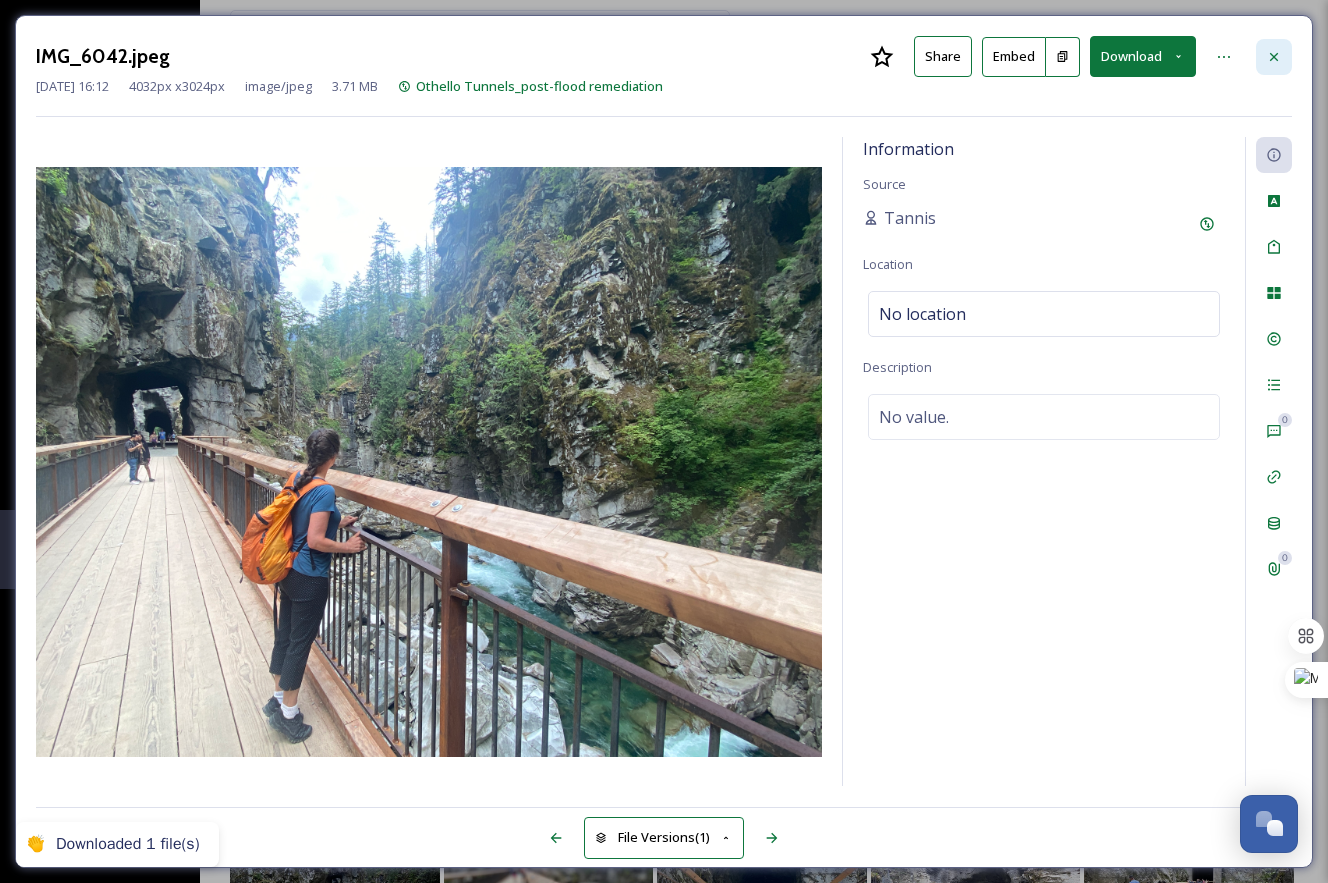 click 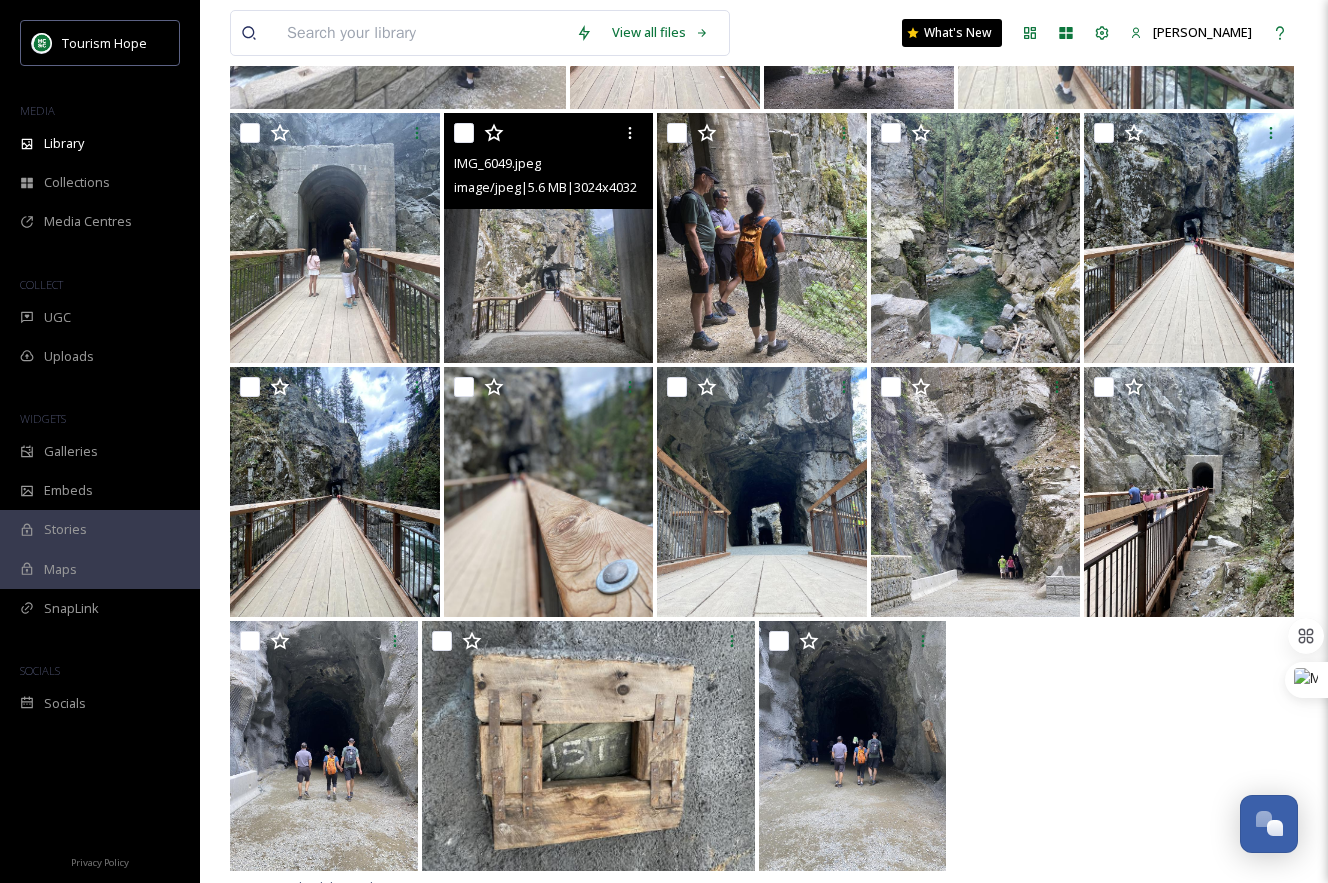 scroll, scrollTop: 938, scrollLeft: 0, axis: vertical 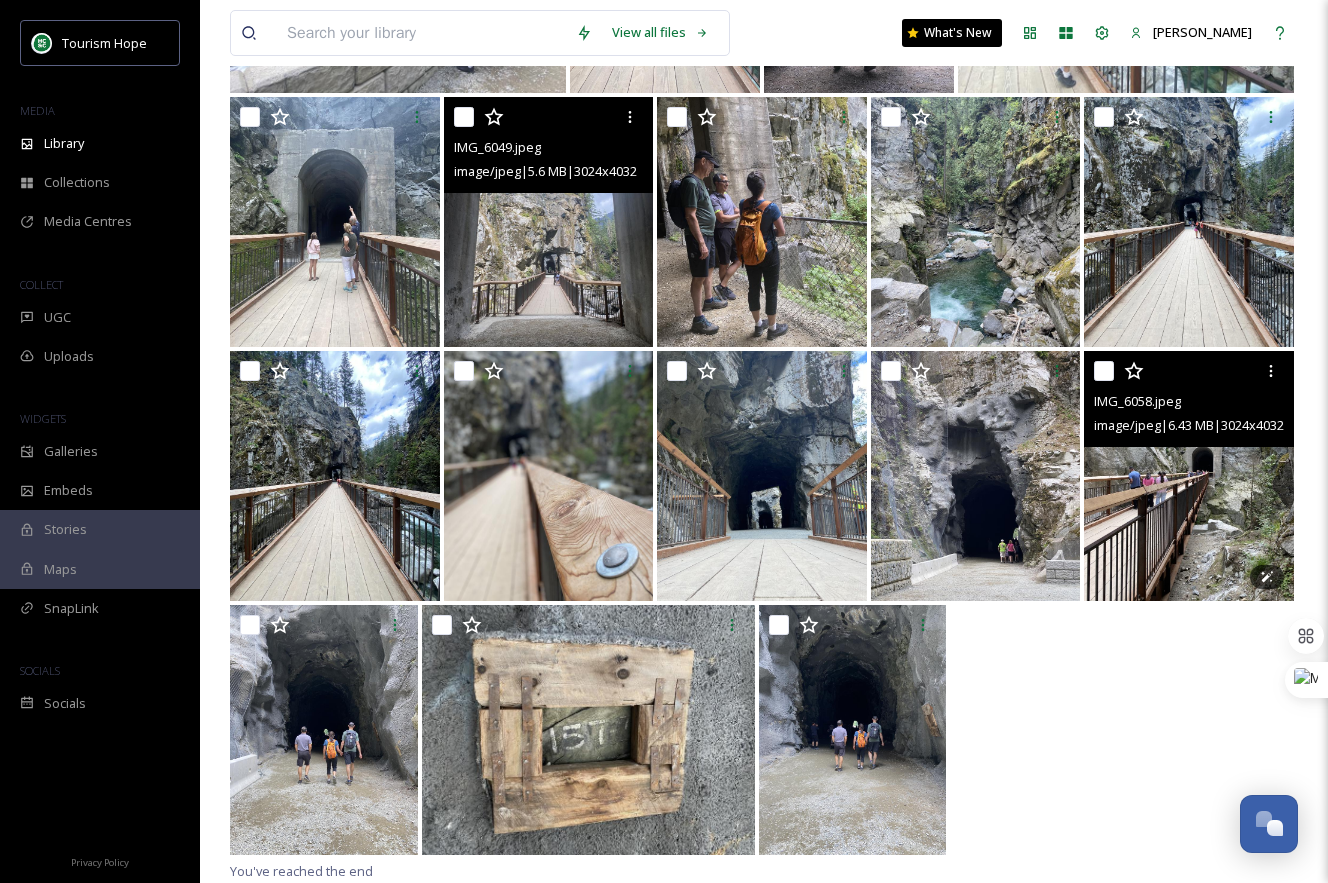 click at bounding box center (1189, 476) 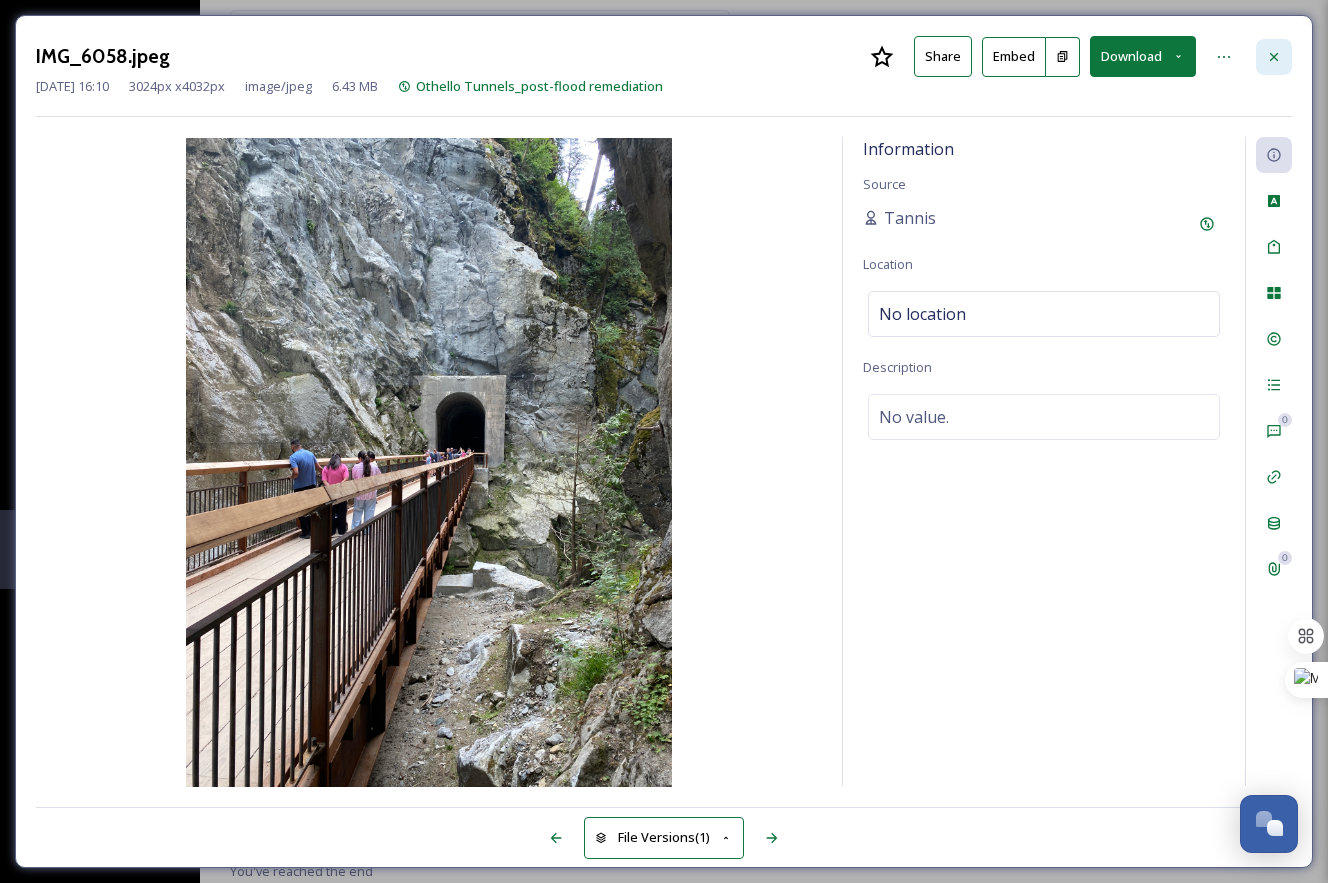 click 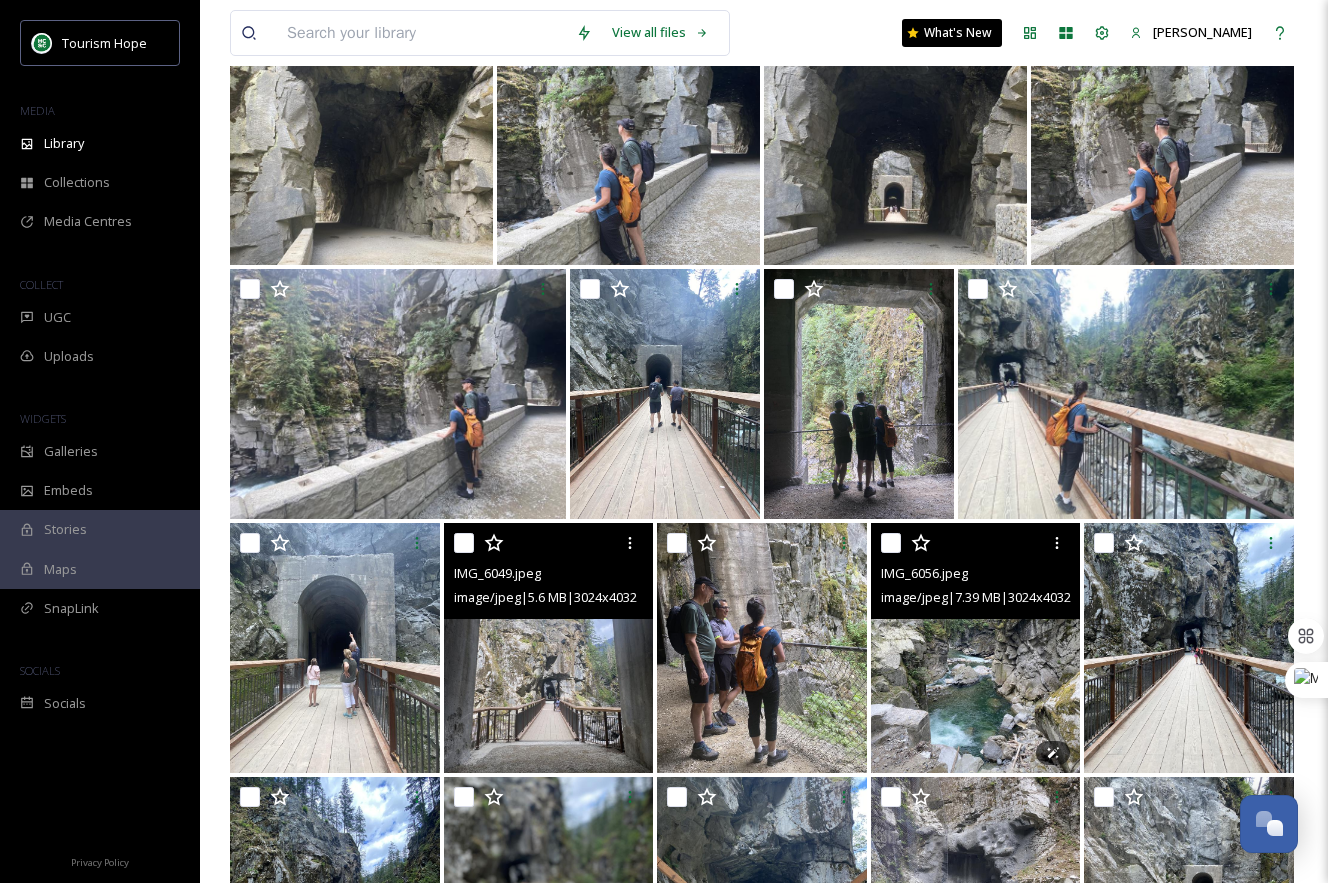 scroll, scrollTop: 508, scrollLeft: 0, axis: vertical 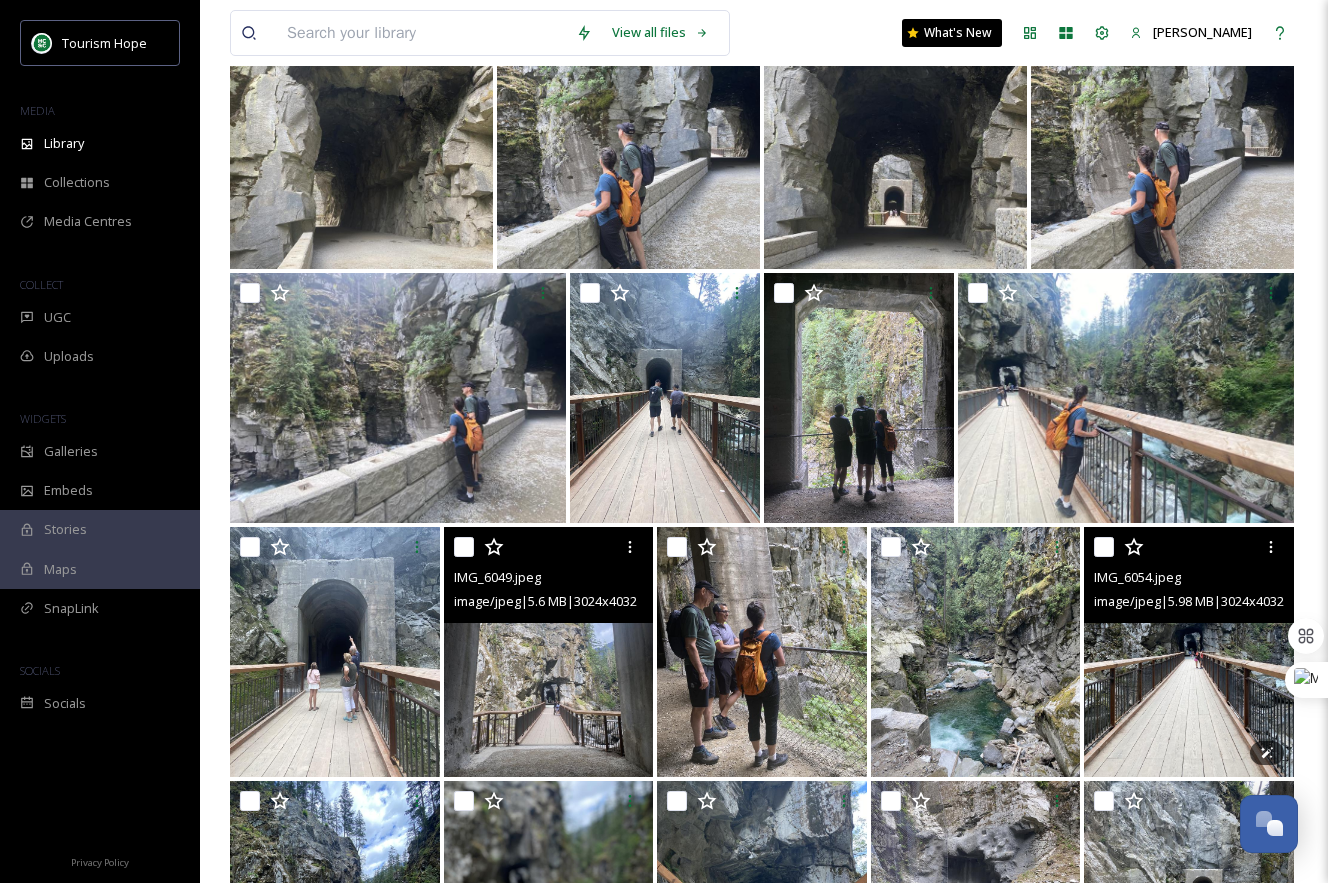 click at bounding box center [1189, 652] 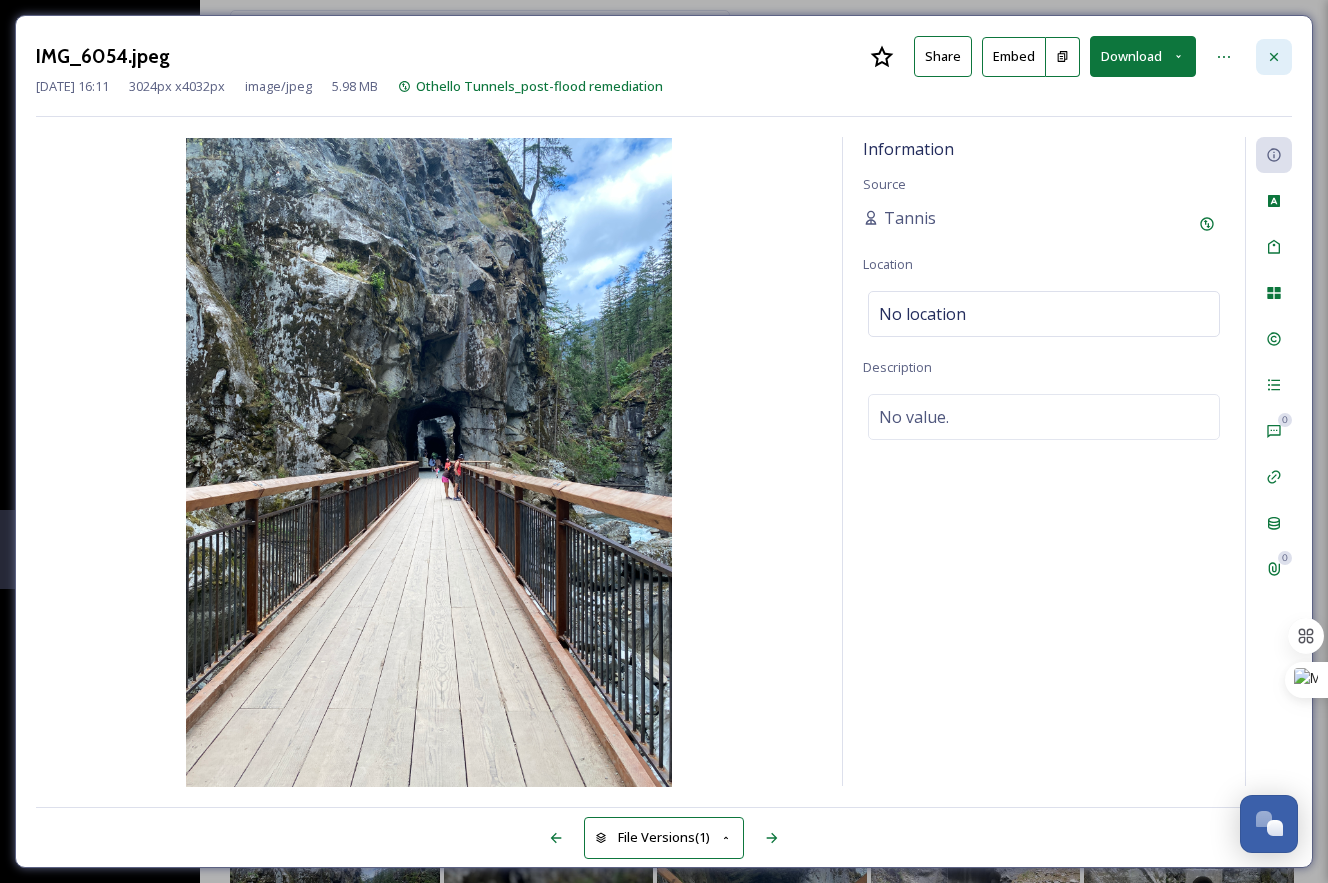 click at bounding box center (1274, 57) 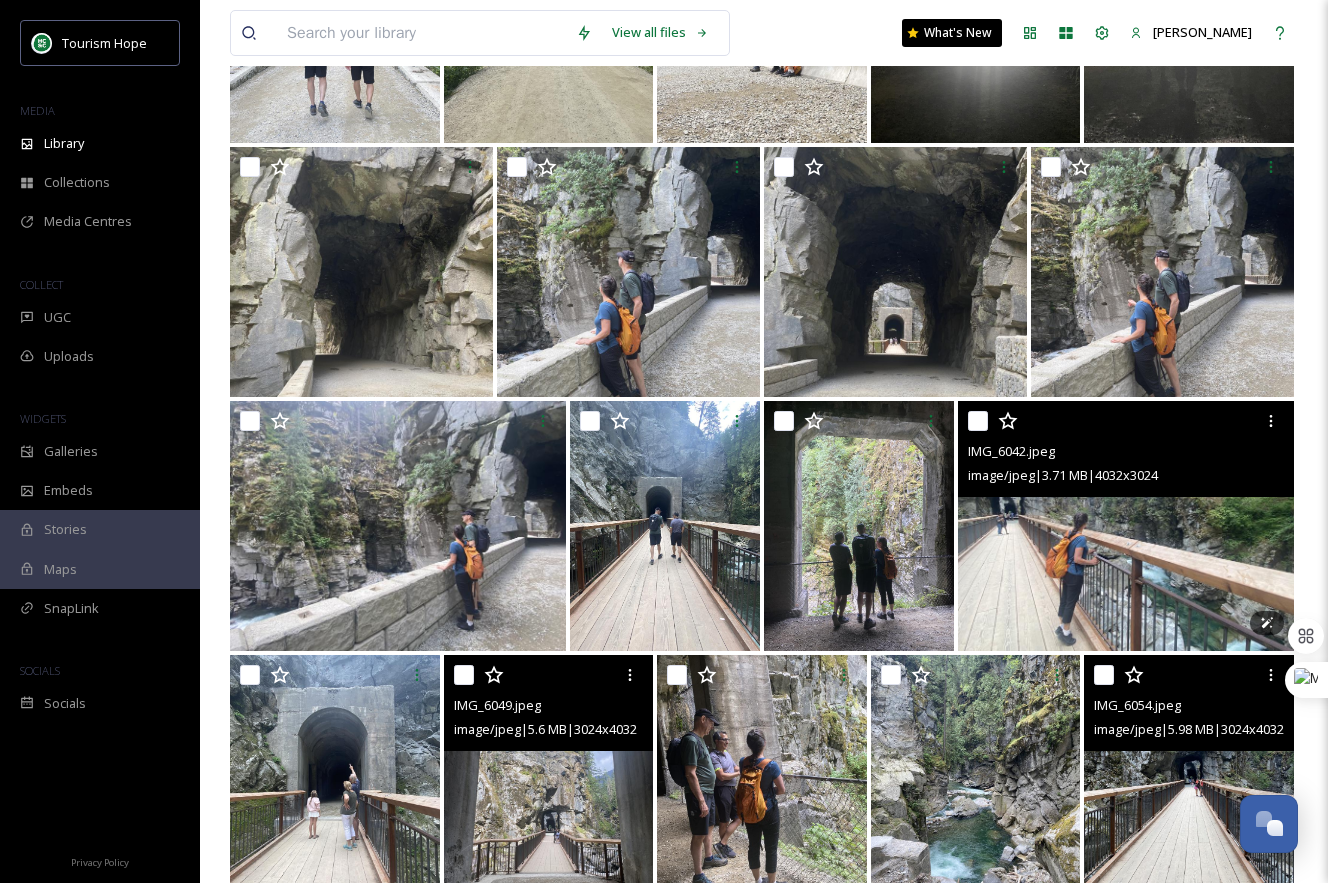 scroll, scrollTop: 388, scrollLeft: 0, axis: vertical 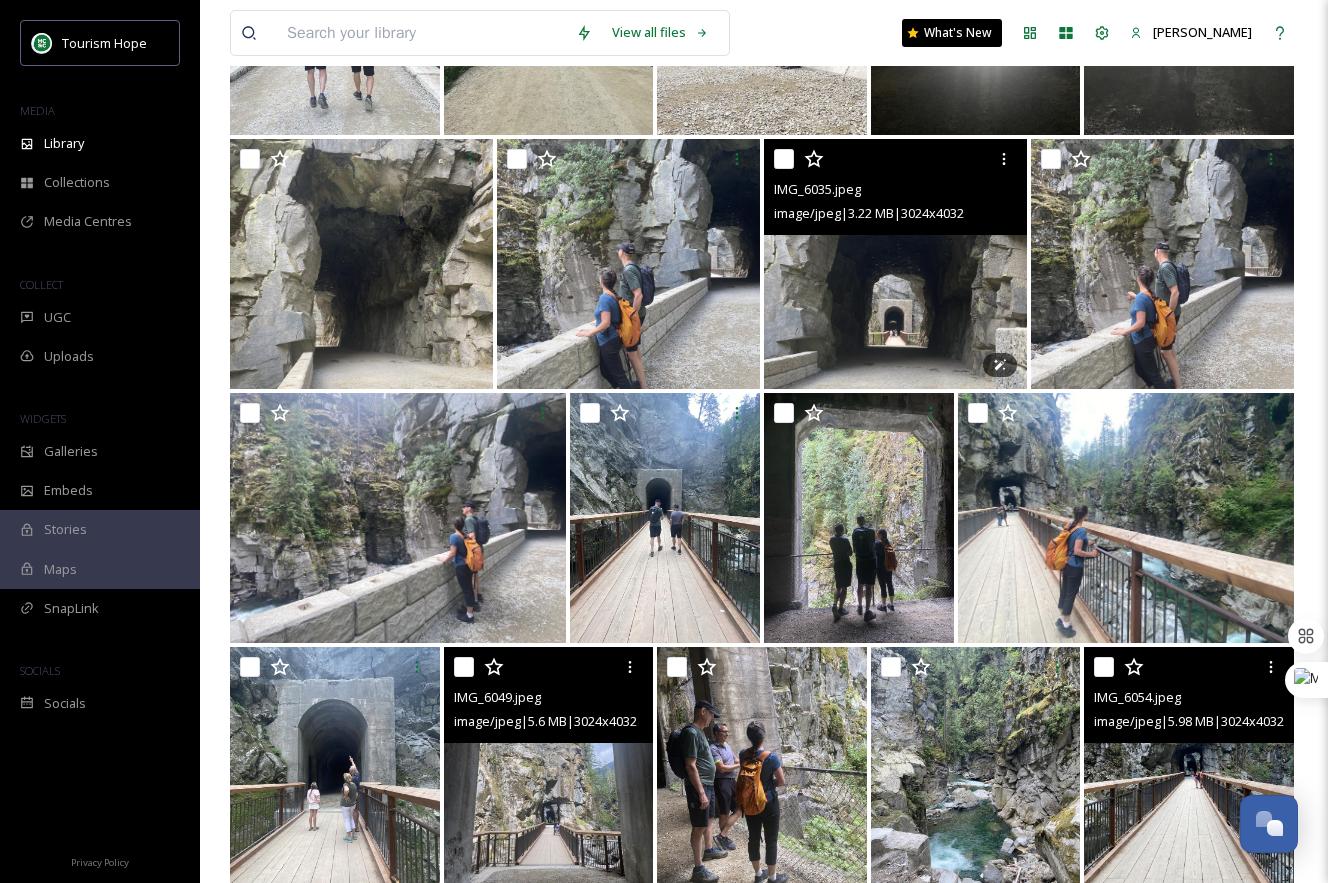 click at bounding box center (895, 264) 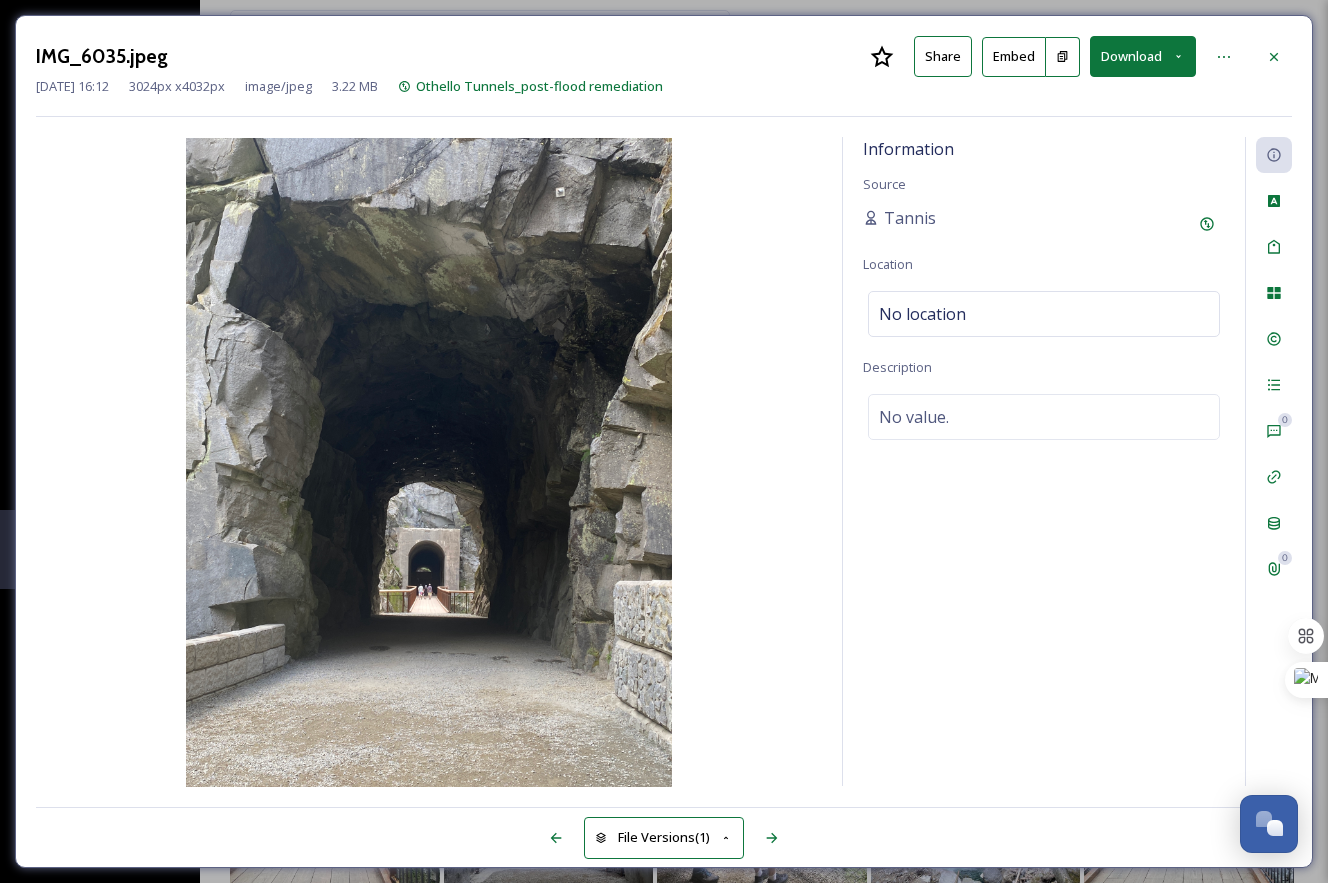 click on "Download" at bounding box center [1143, 56] 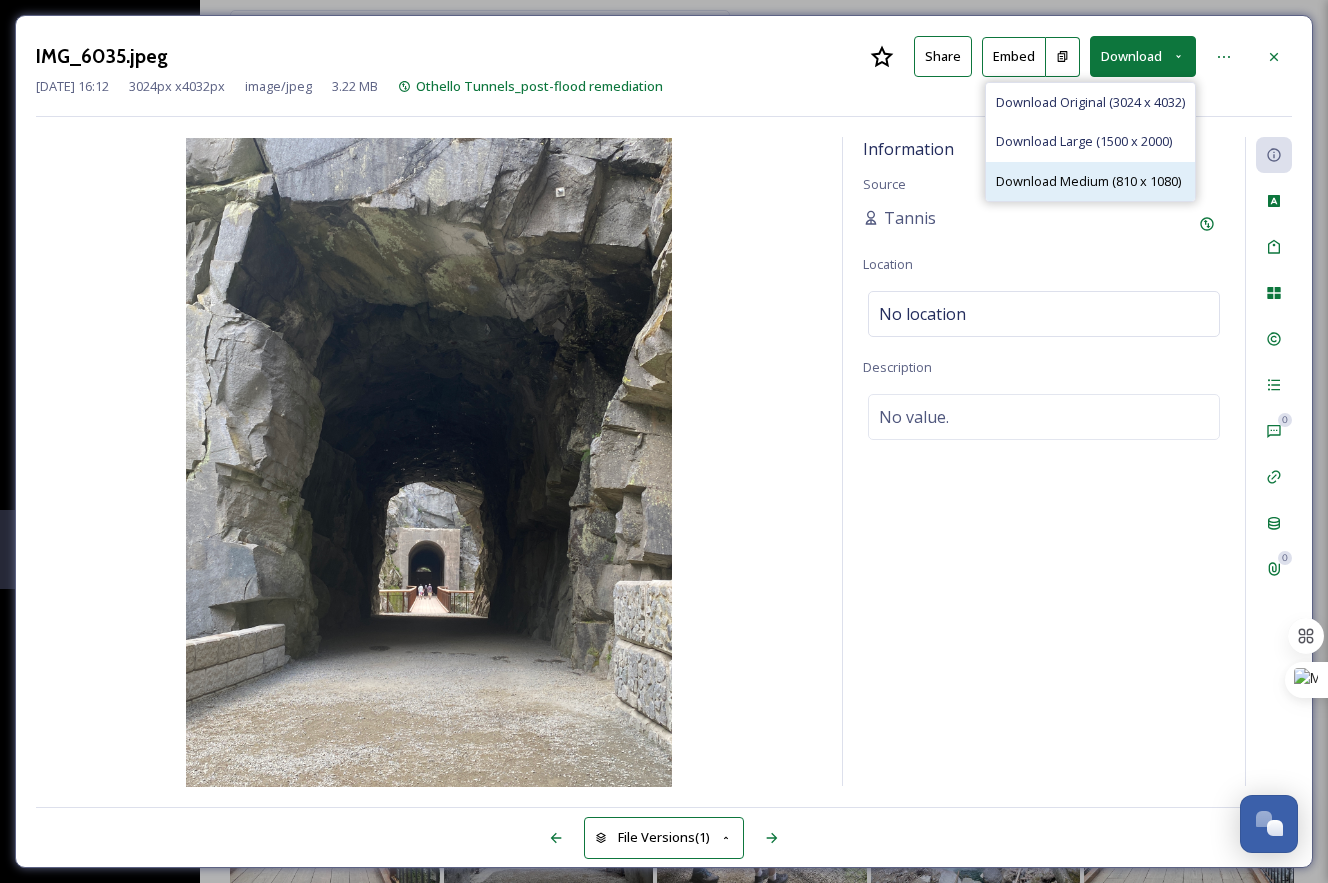 click on "Download Medium (810 x 1080)" at bounding box center [1088, 181] 